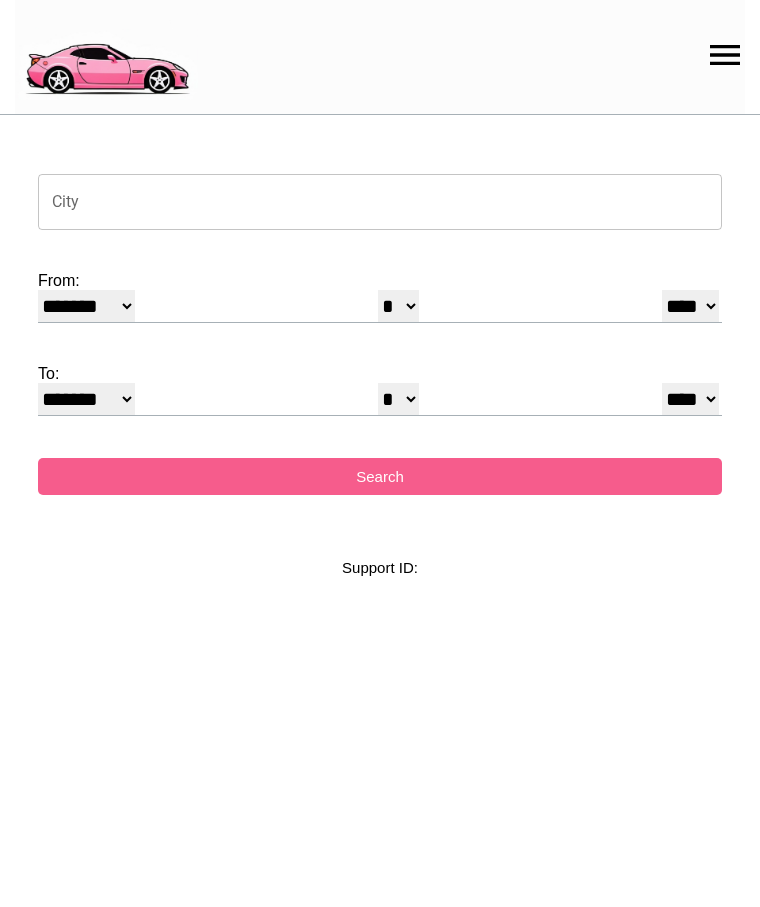 select on "*" 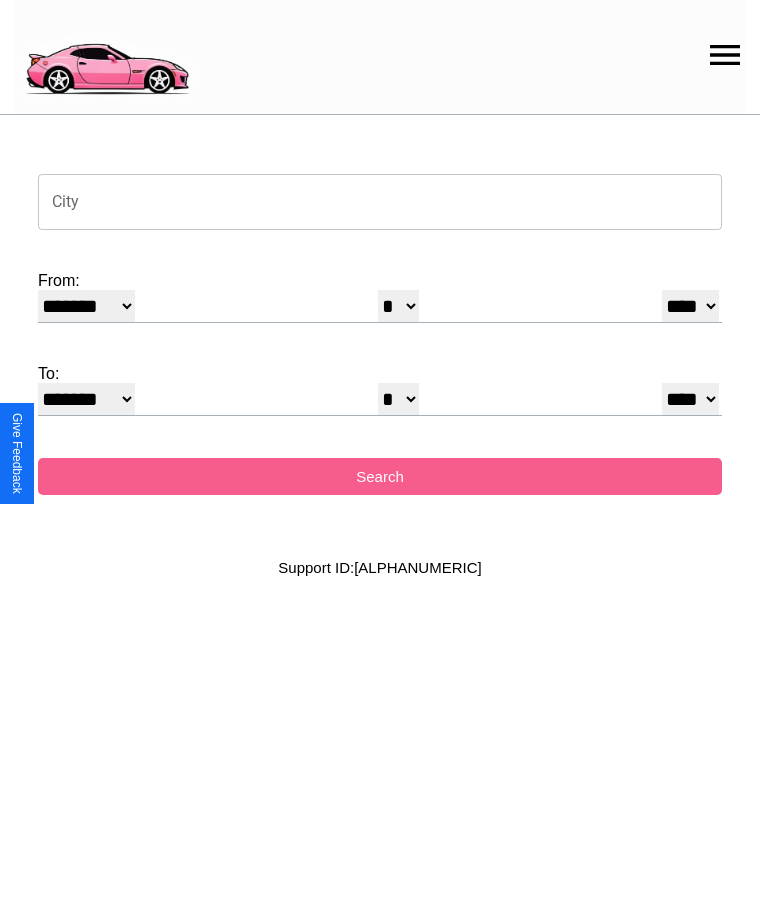 click on "City" at bounding box center [380, 202] 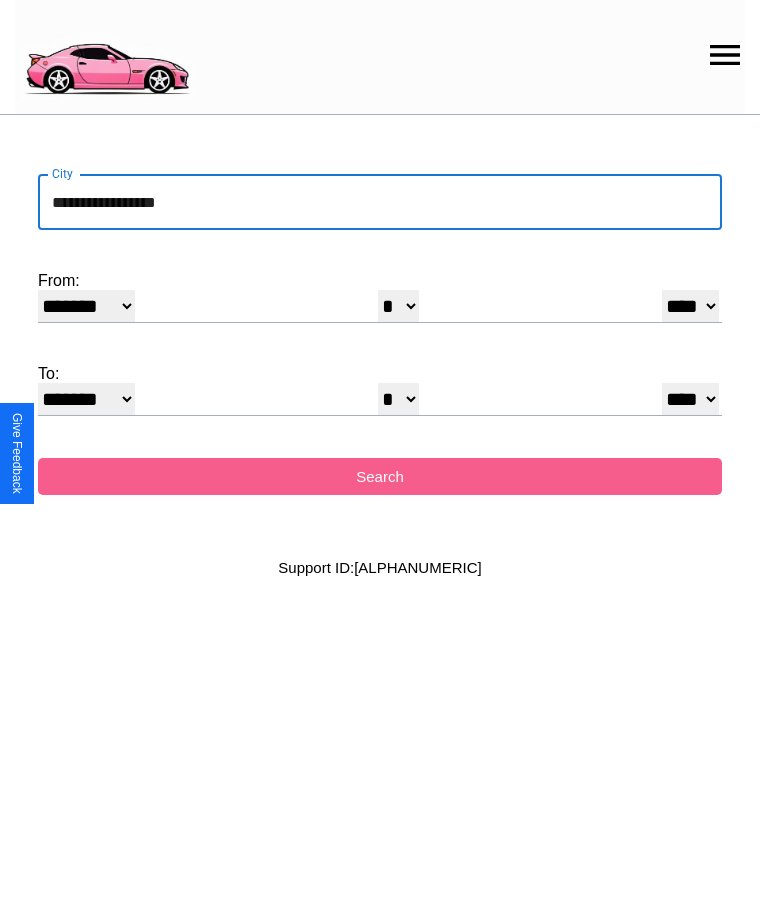 type on "**********" 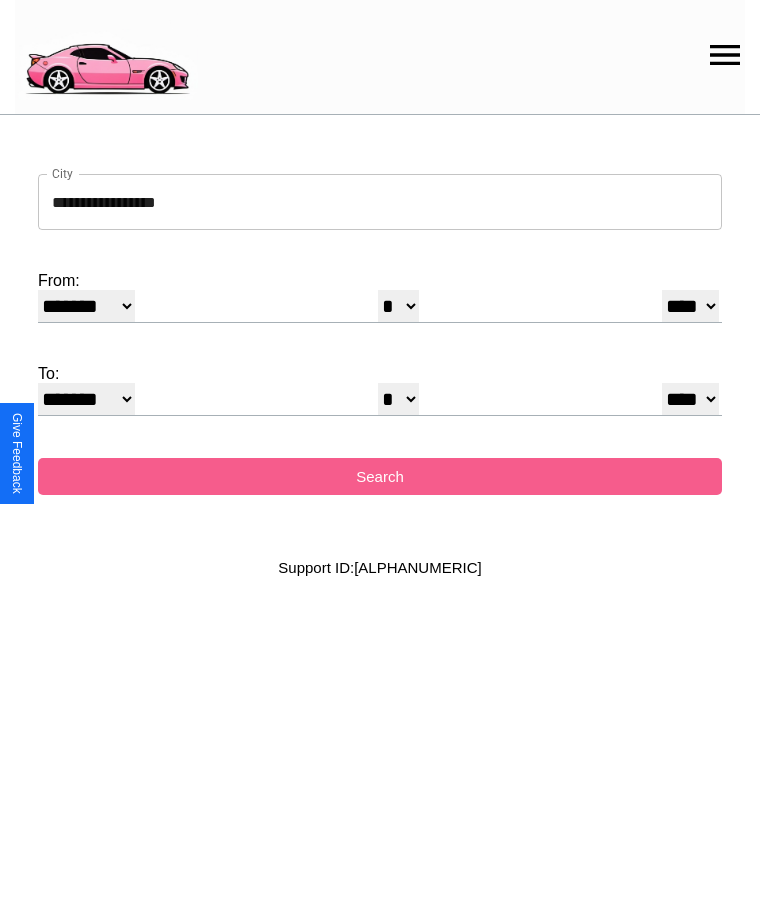 click on "******* ******** ***** ***** *** **** **** ****** ********* ******* ******** ********" at bounding box center (86, 306) 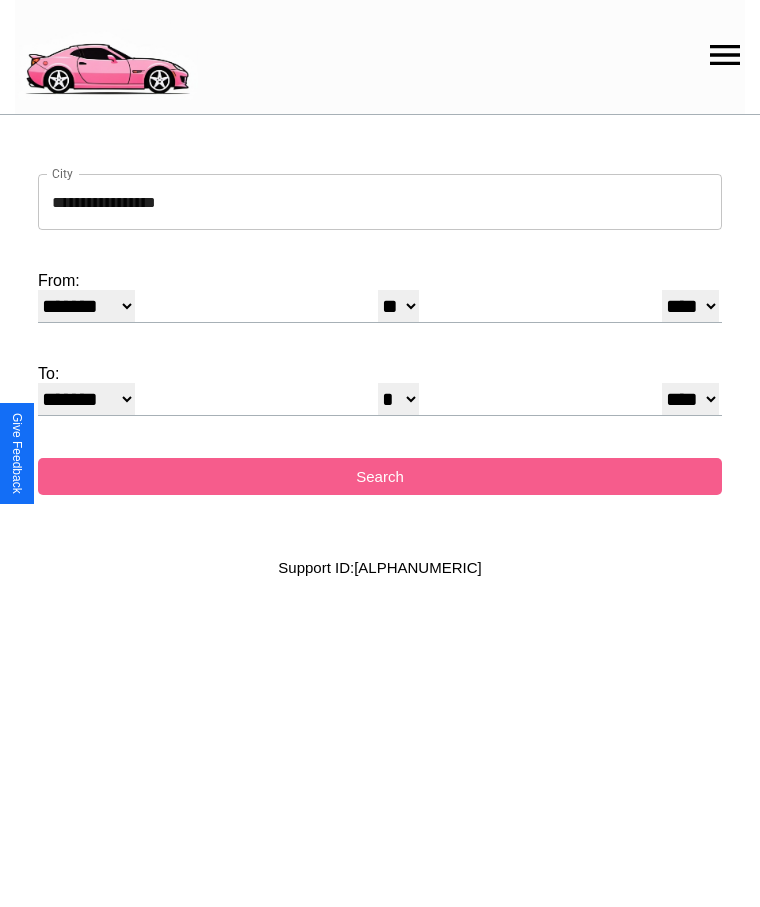 click on "**** **** **** **** **** **** **** **** **** ****" at bounding box center [690, 306] 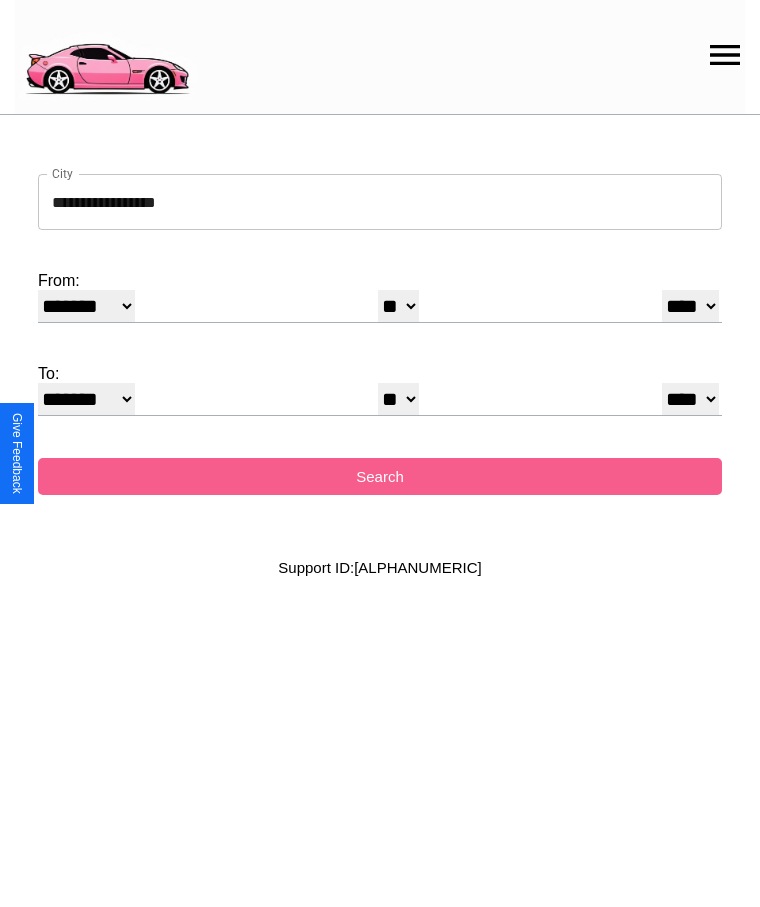 click on "* * * * * * * * * ** ** ** ** ** ** ** ** ** ** ** ** ** ** ** ** ** ** ** ** ** **" at bounding box center [398, 399] 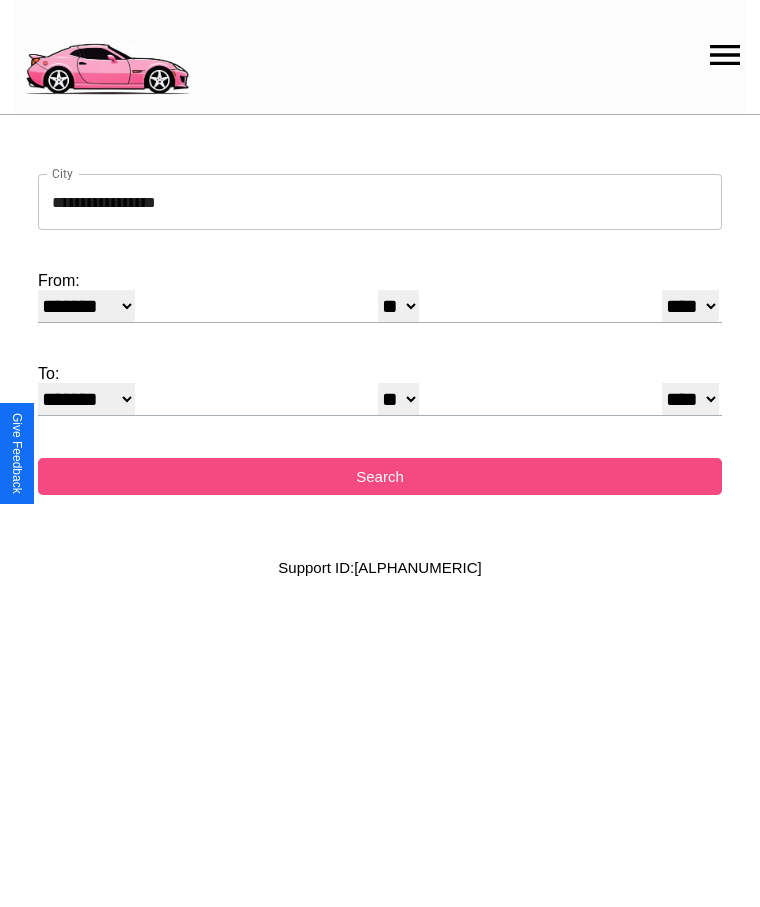 click on "Search" at bounding box center (380, 476) 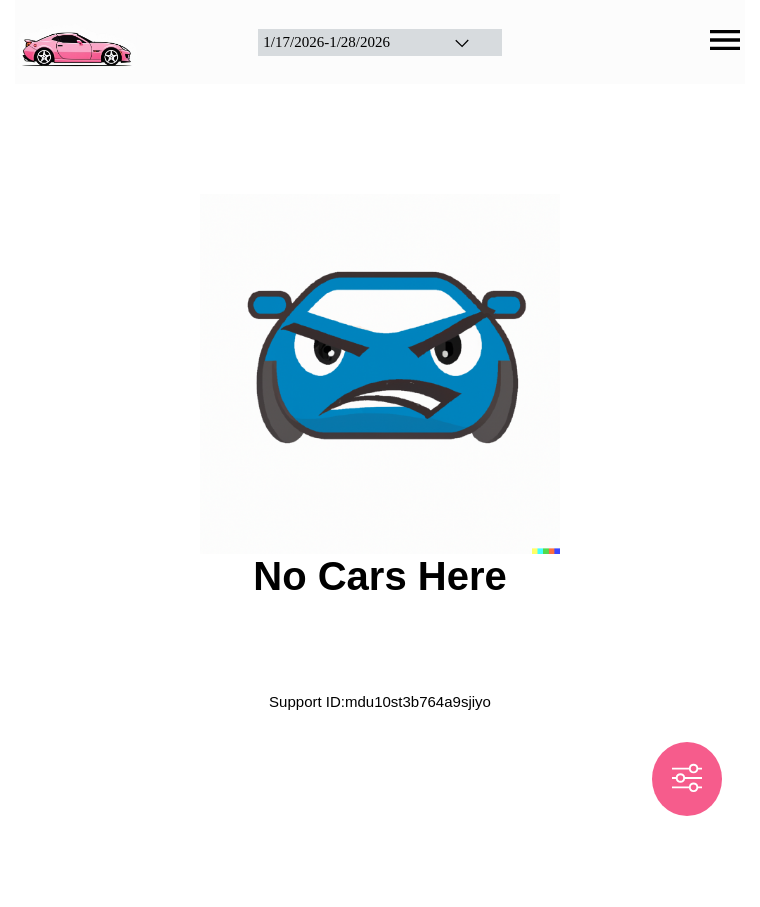 scroll, scrollTop: 0, scrollLeft: 0, axis: both 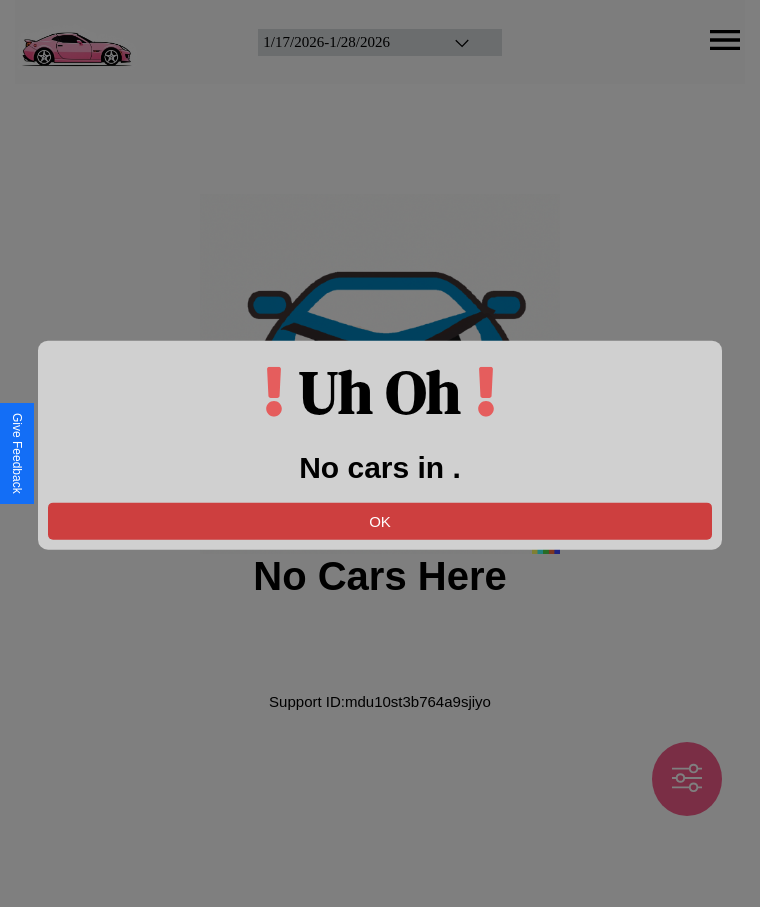 click on "OK" at bounding box center [380, 520] 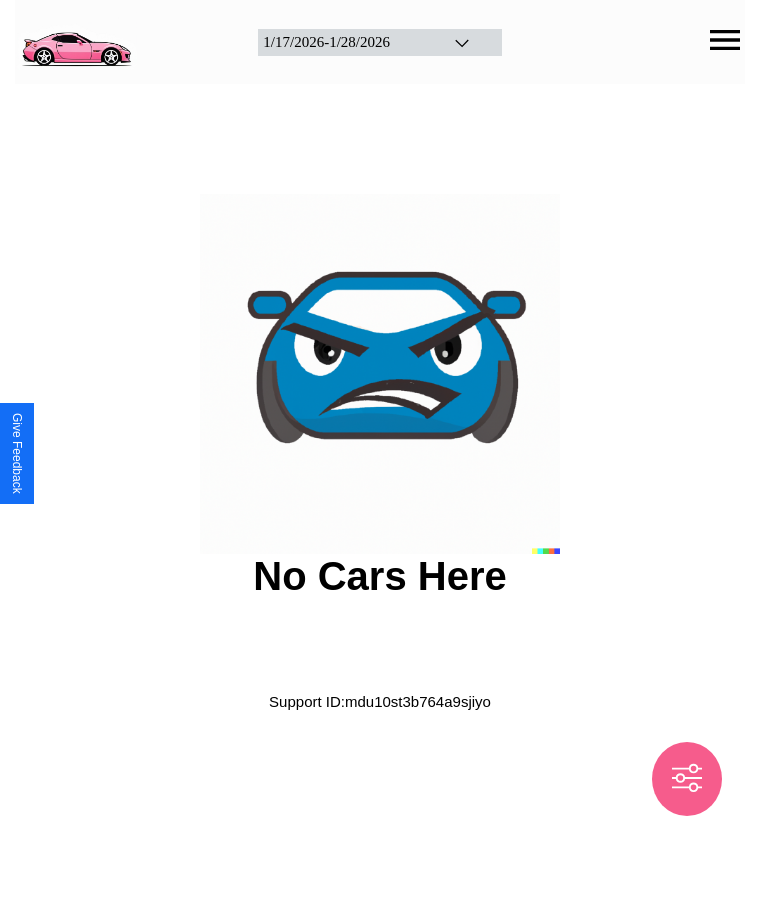click at bounding box center [76, 40] 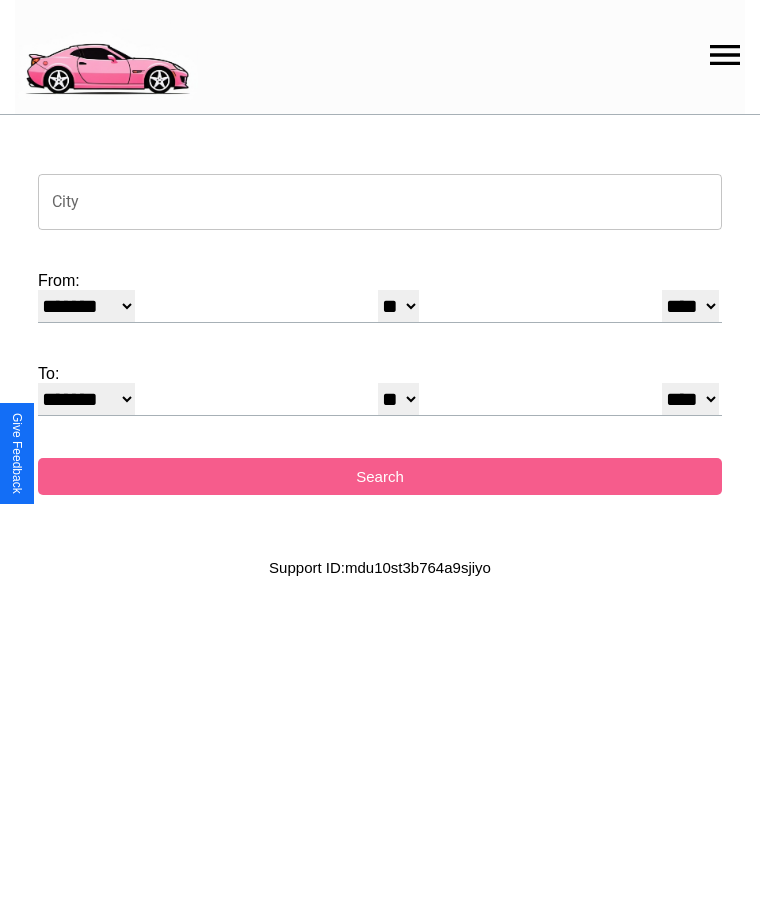 click 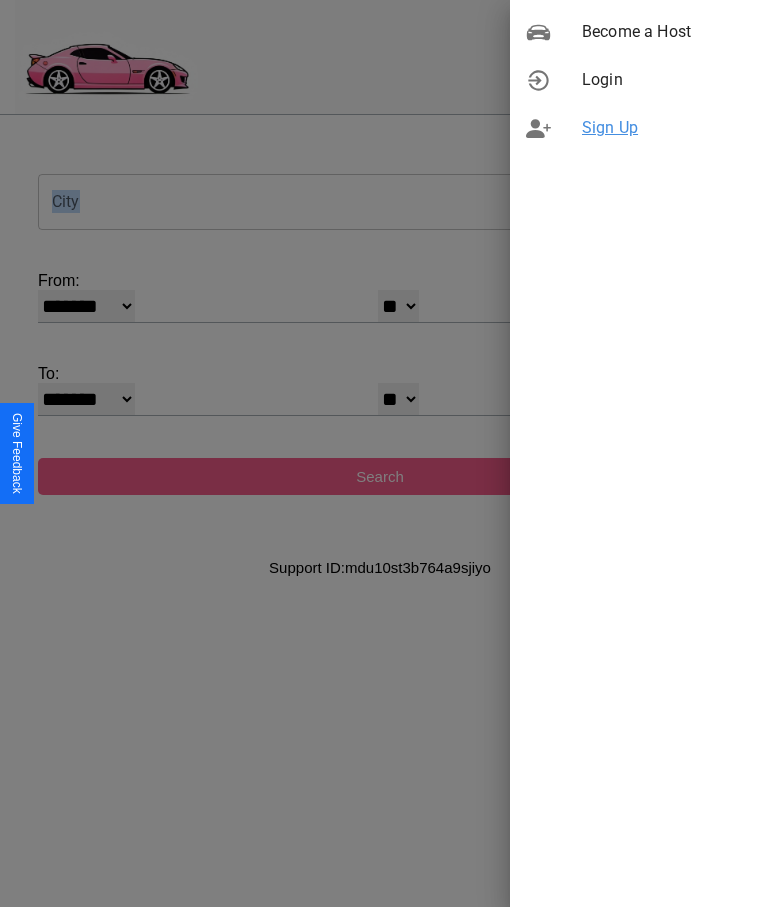 click on "Sign Up" at bounding box center [663, 128] 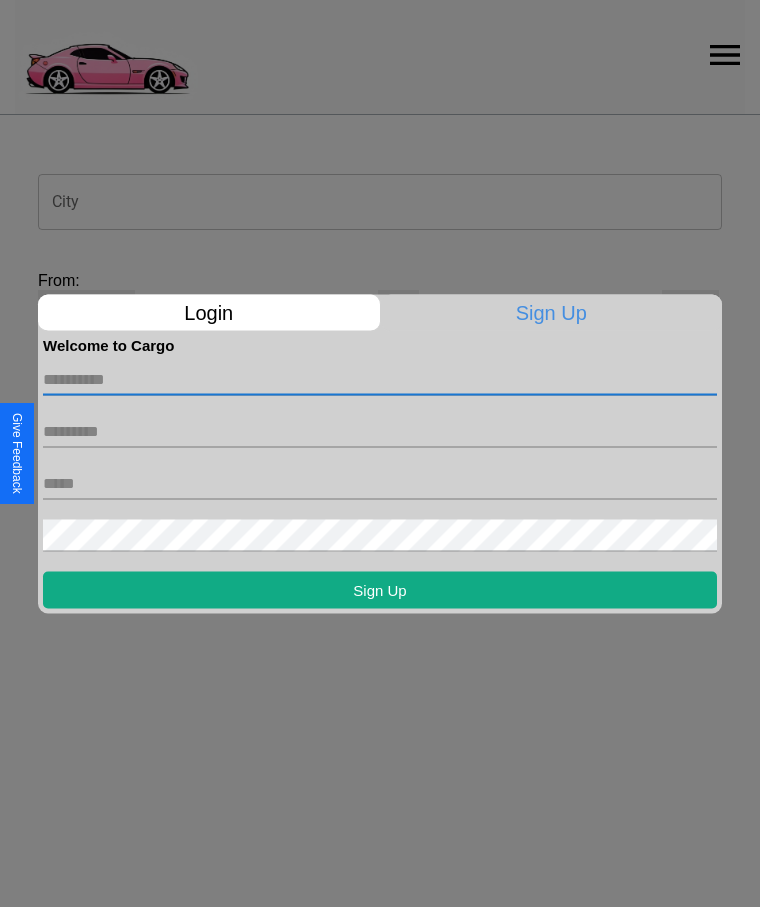 click at bounding box center [380, 379] 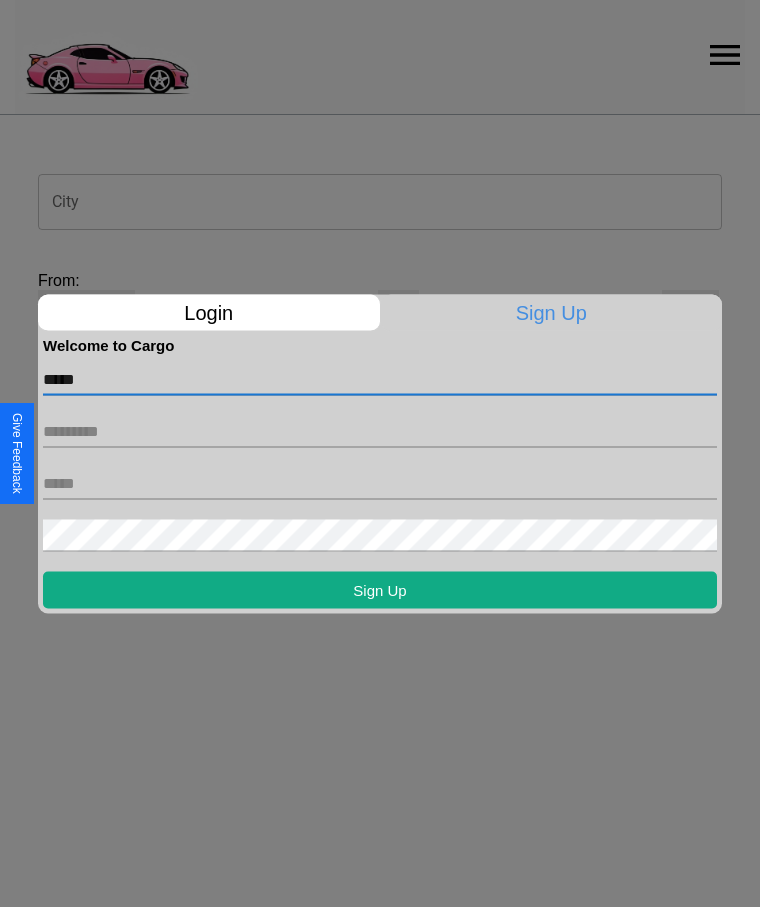 type on "*****" 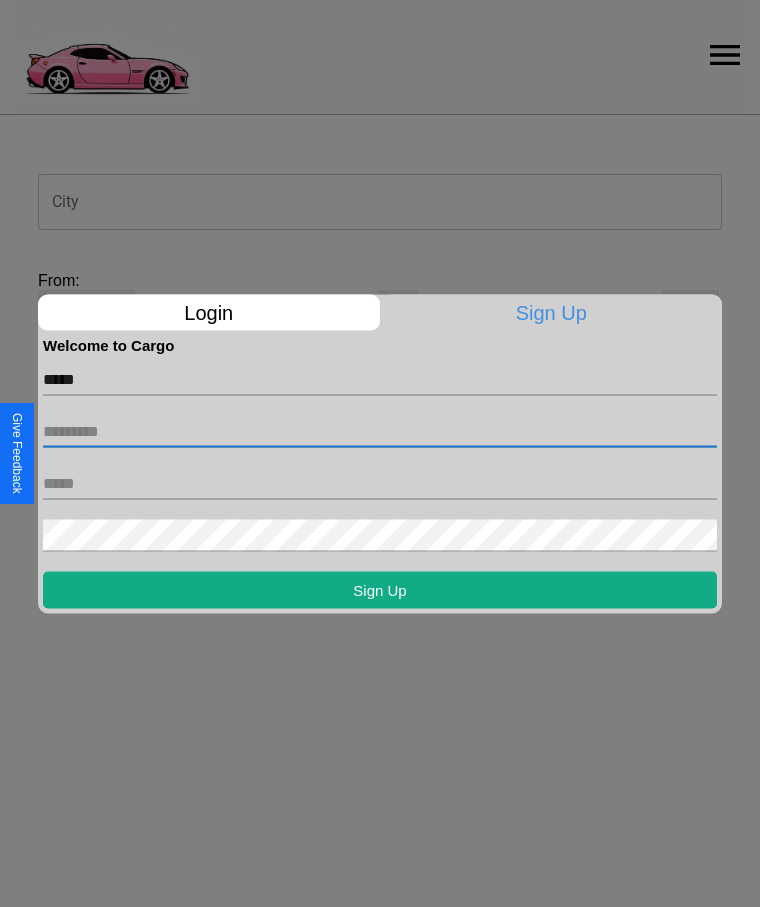 click at bounding box center (380, 431) 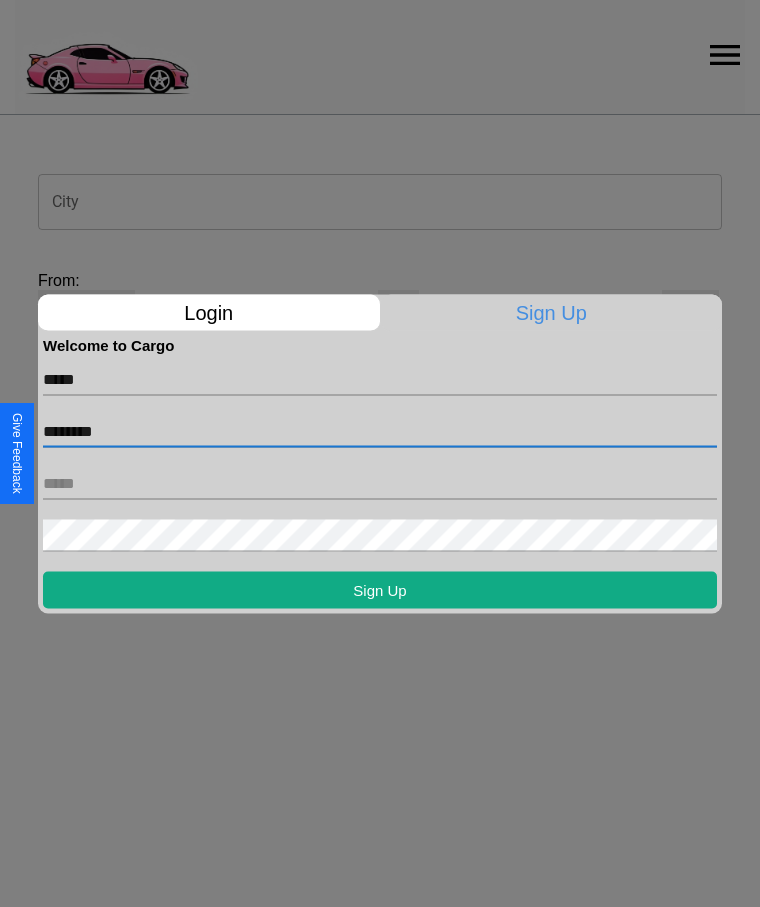 type on "********" 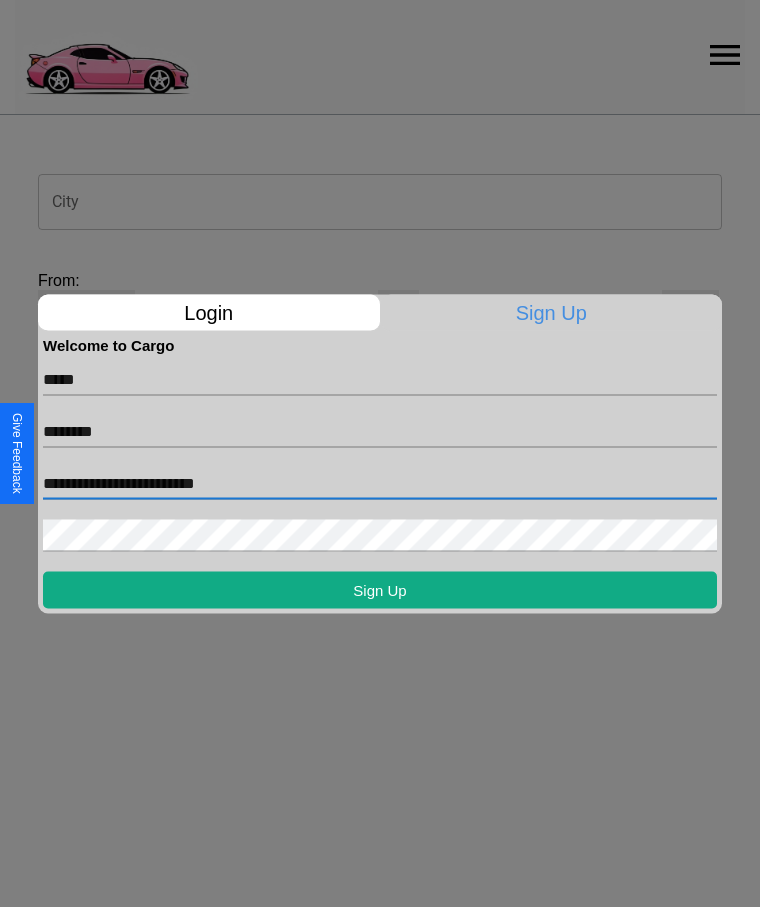 type on "**********" 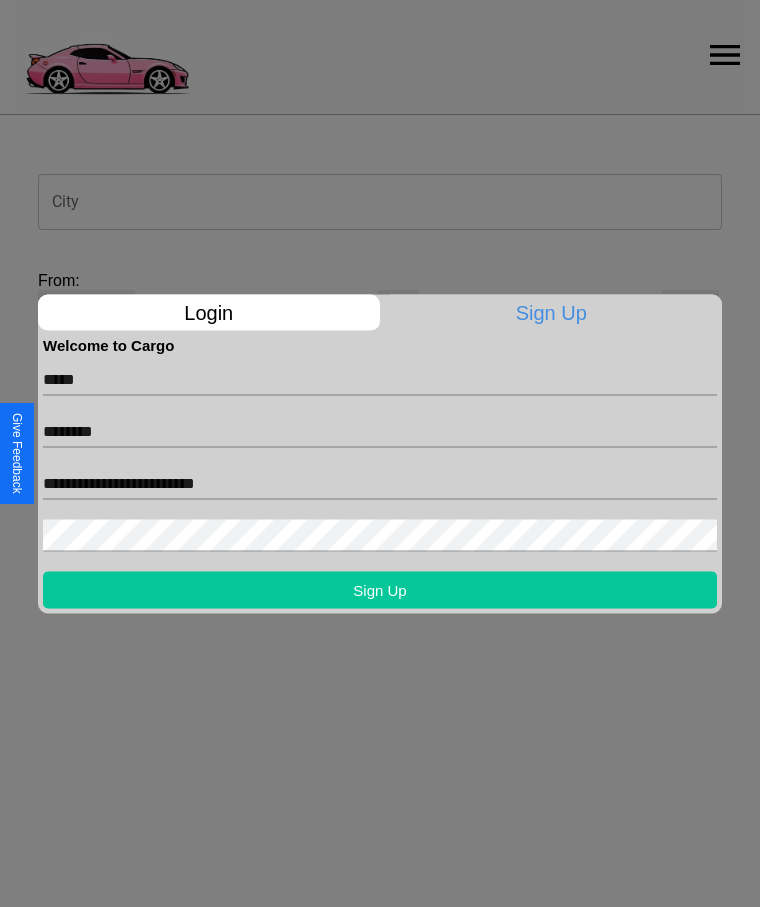 click on "Sign Up" at bounding box center (380, 589) 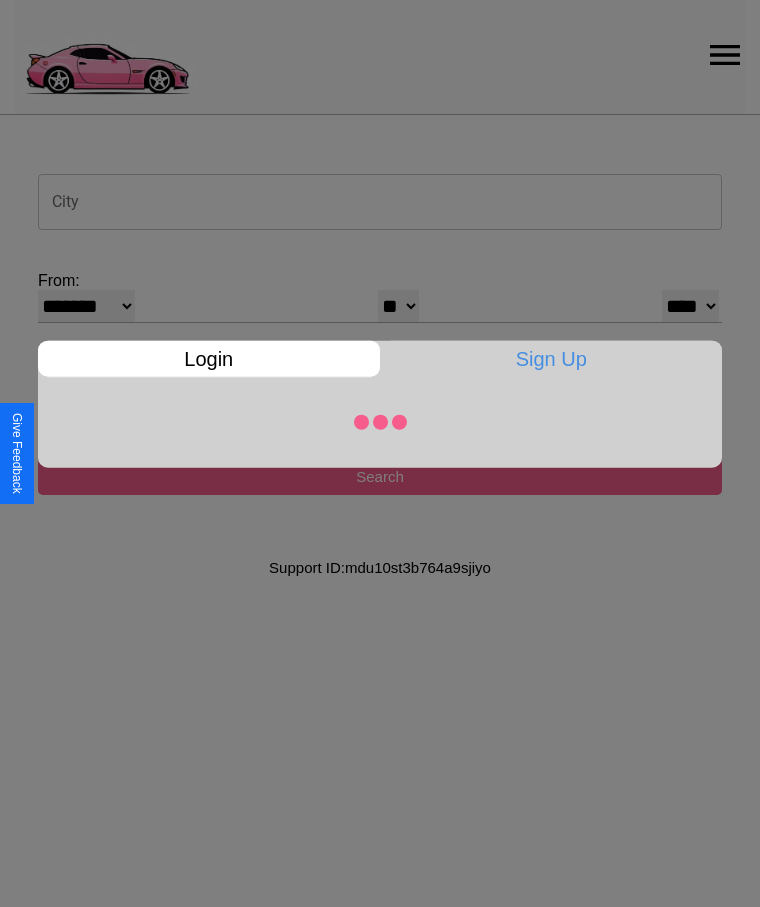 select on "**" 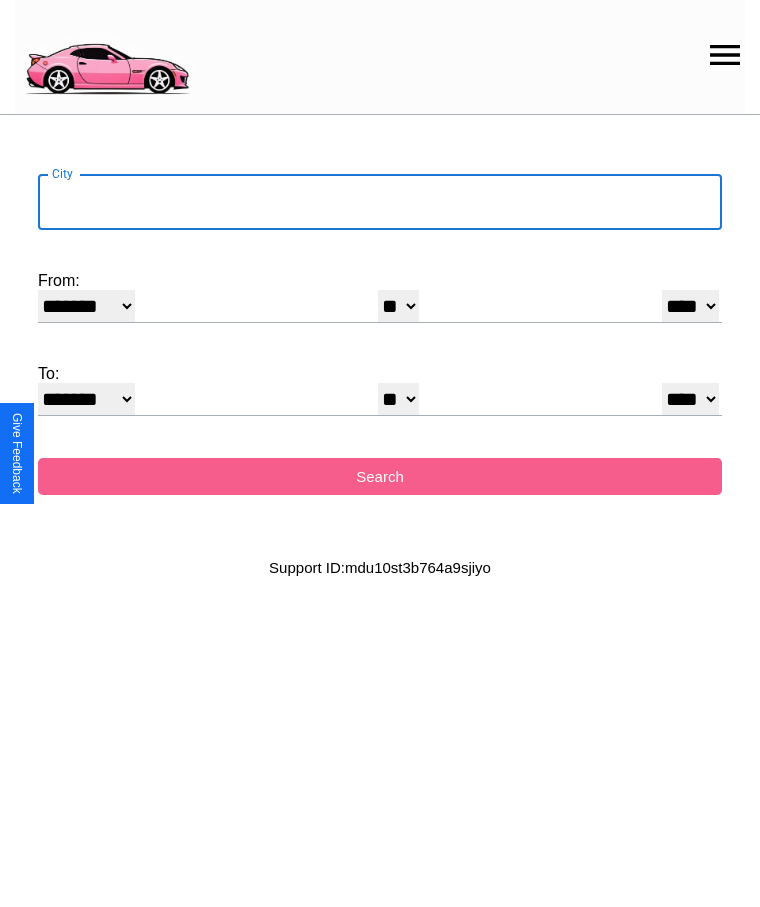 click on "City" at bounding box center (380, 202) 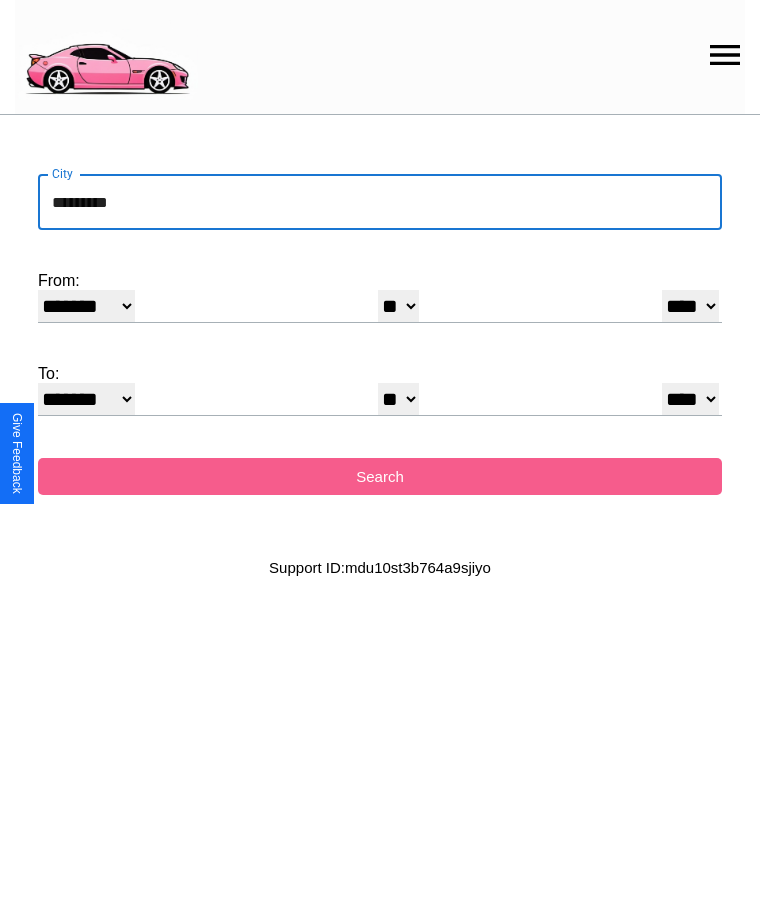 type on "*********" 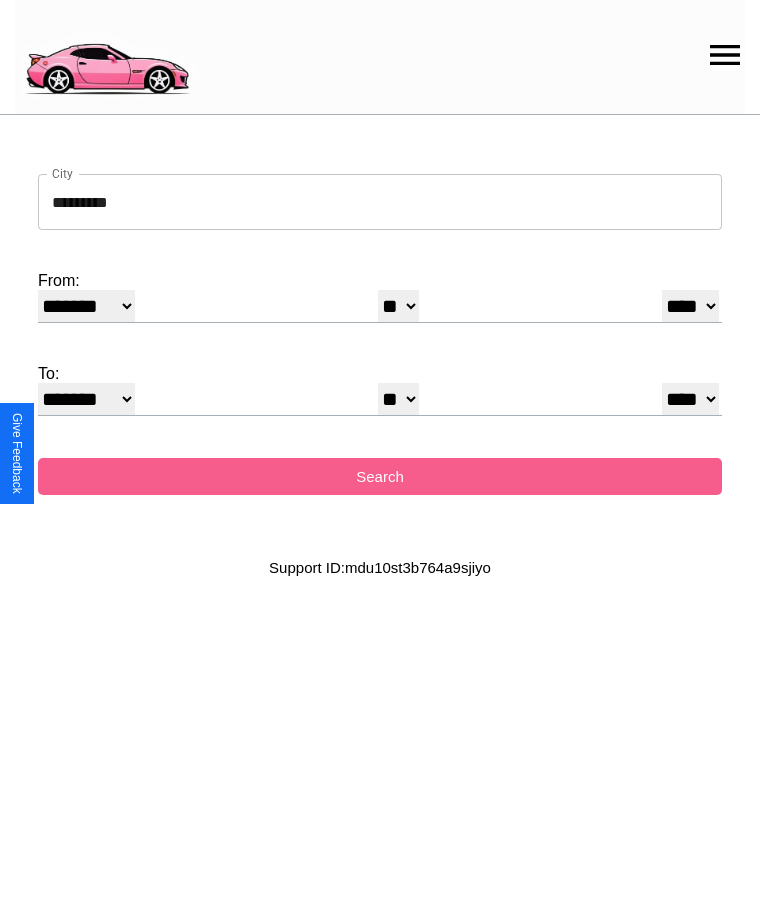 click on "******* ******** ***** ***** *** **** **** ****** ********* ******* ******** ********" at bounding box center (86, 306) 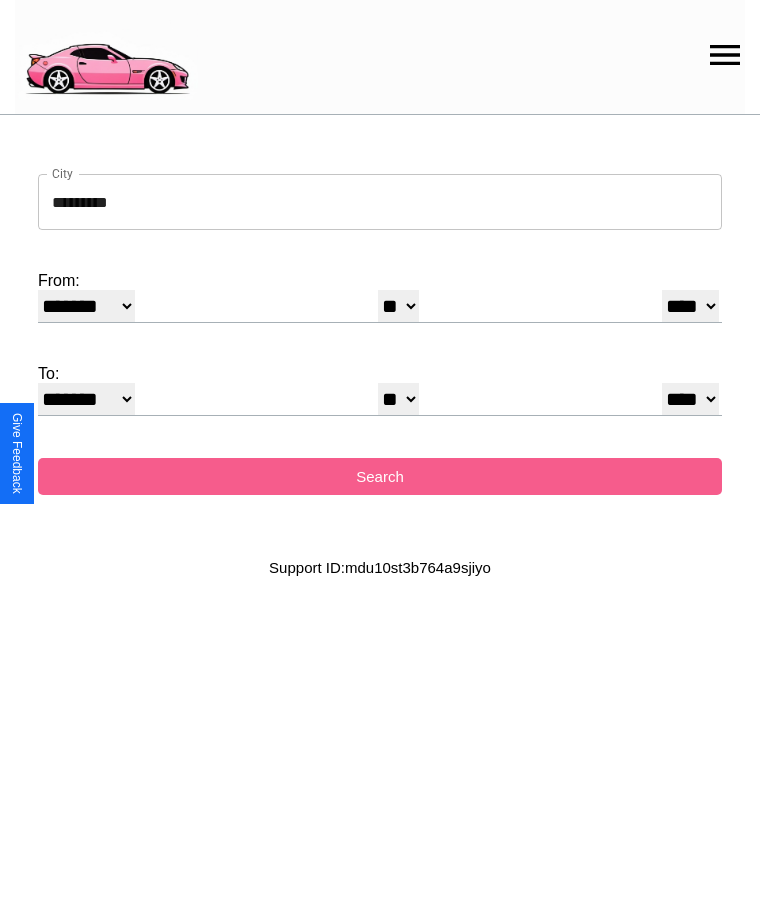 click on "* * * * * * * * * ** ** ** ** ** ** ** ** ** ** ** ** ** ** ** ** ** ** ** ** ** **" at bounding box center (398, 306) 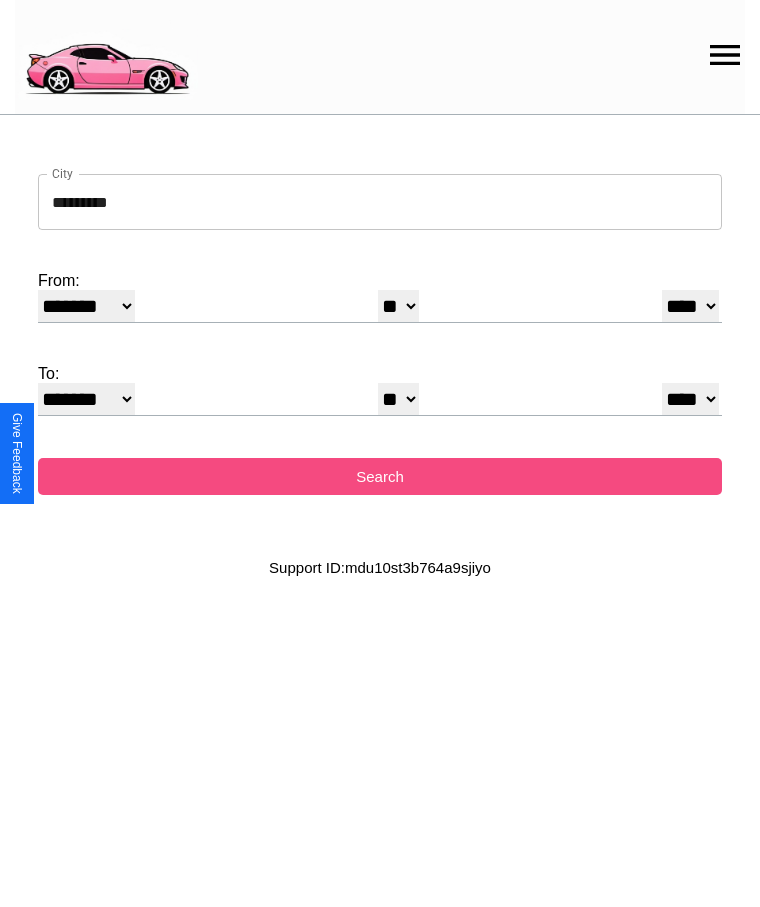 click on "Search" at bounding box center [380, 476] 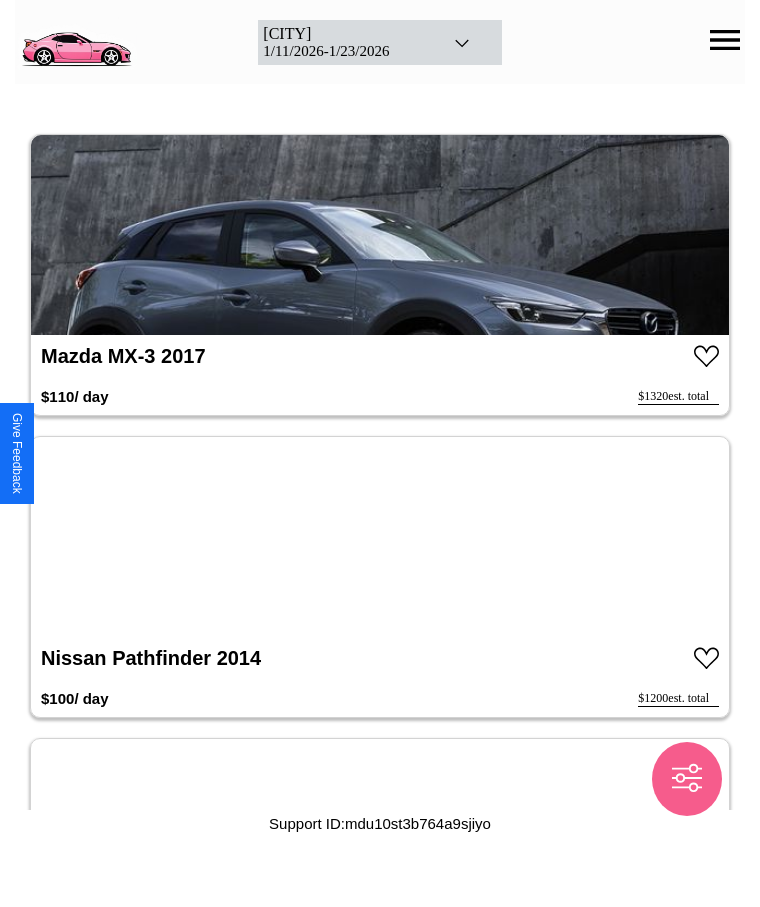 click on "1 / 11 / 2026  -  1 / 23 / 2026" at bounding box center (344, 51) 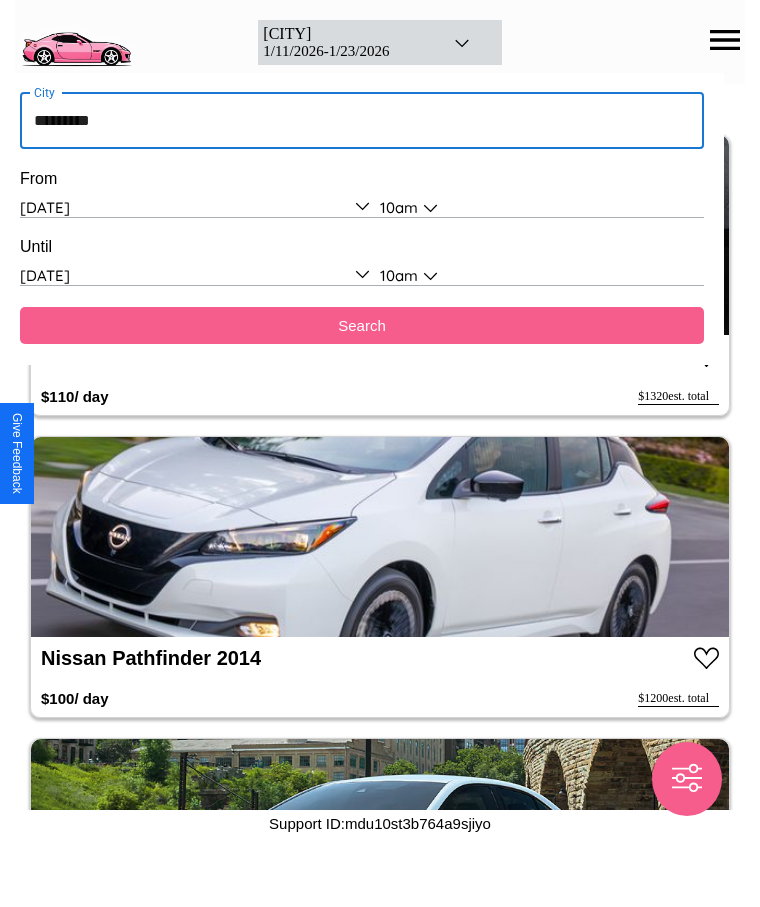 click on "*********" at bounding box center [362, 121] 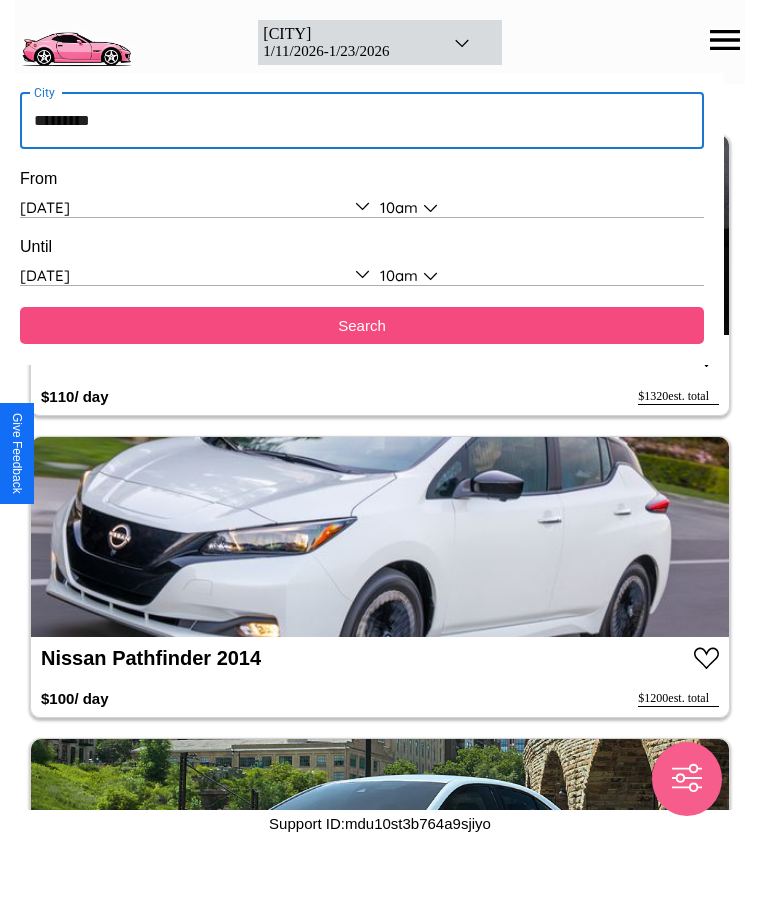 type on "*********" 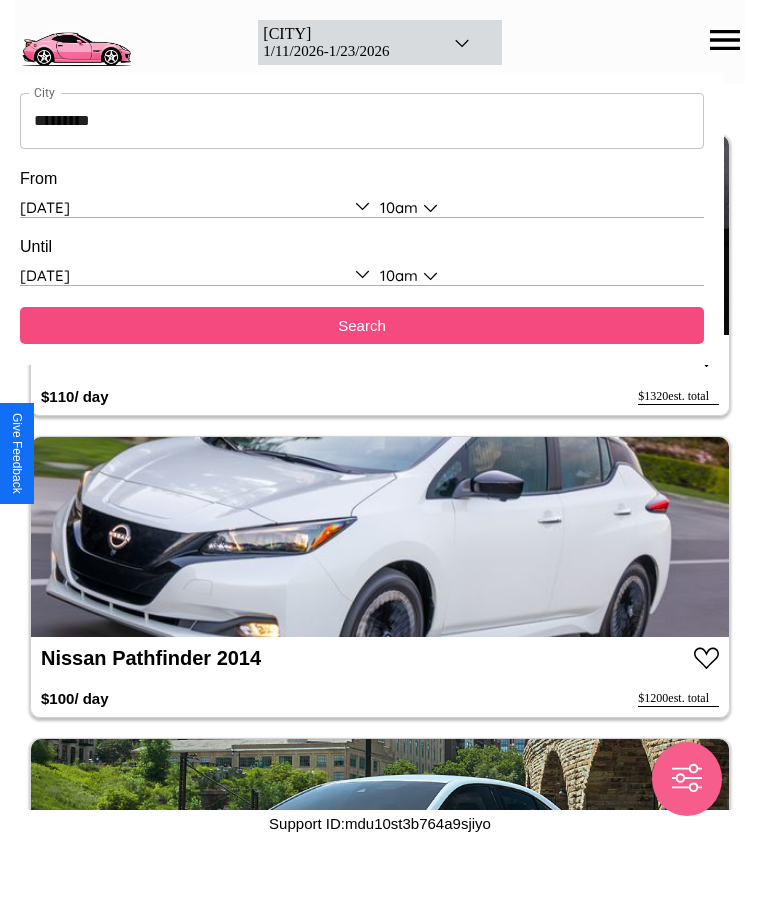 click on "Search" at bounding box center (362, 325) 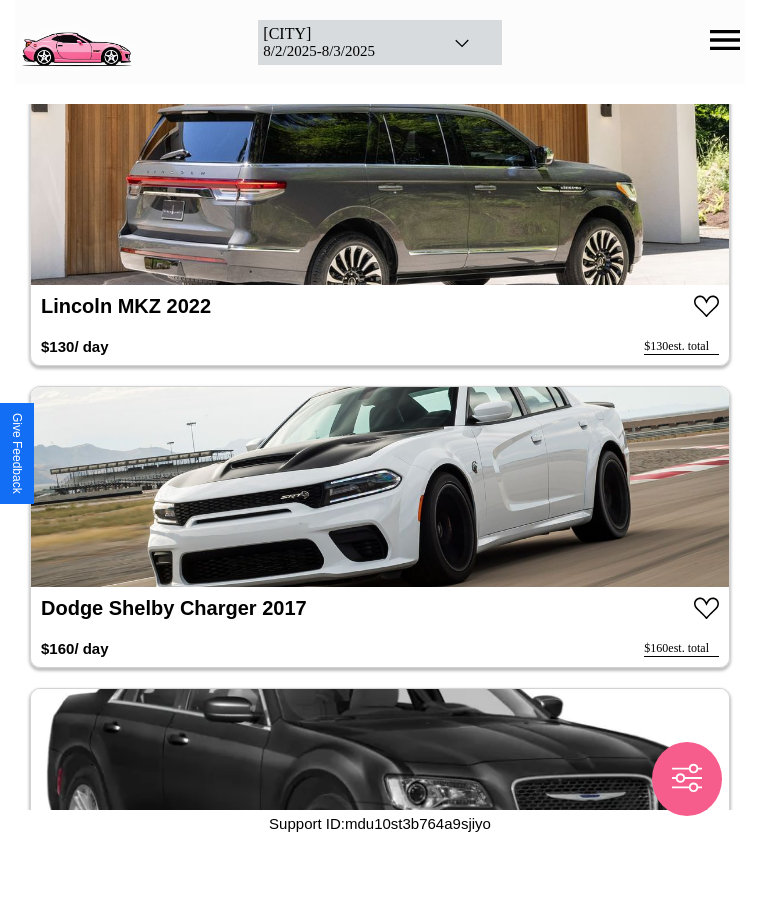 scroll, scrollTop: 7066, scrollLeft: 0, axis: vertical 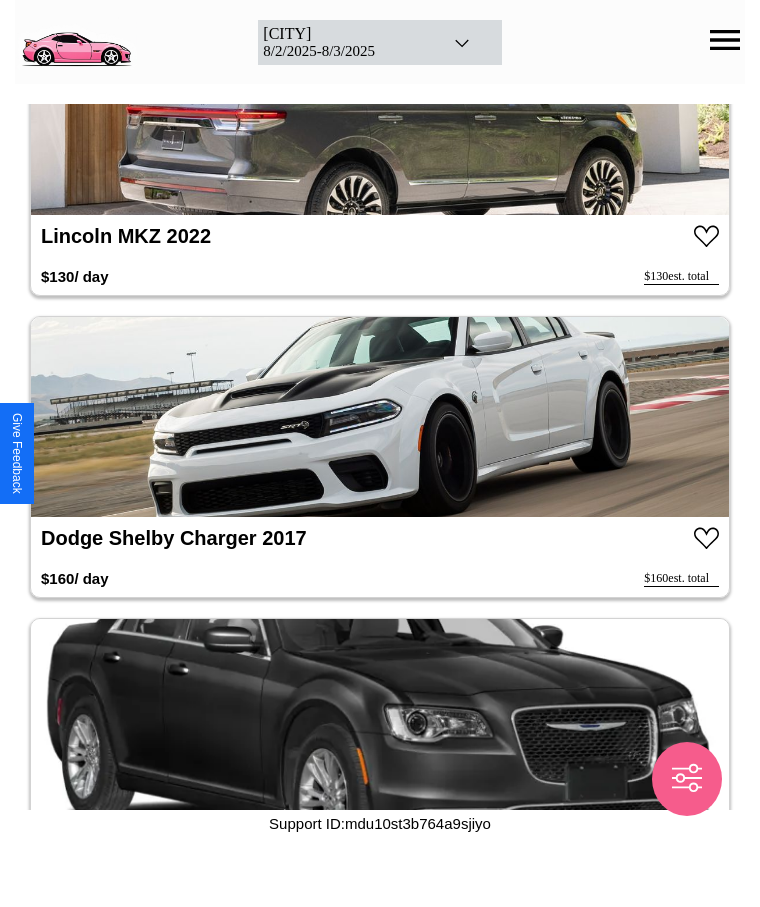 click at bounding box center [380, 417] 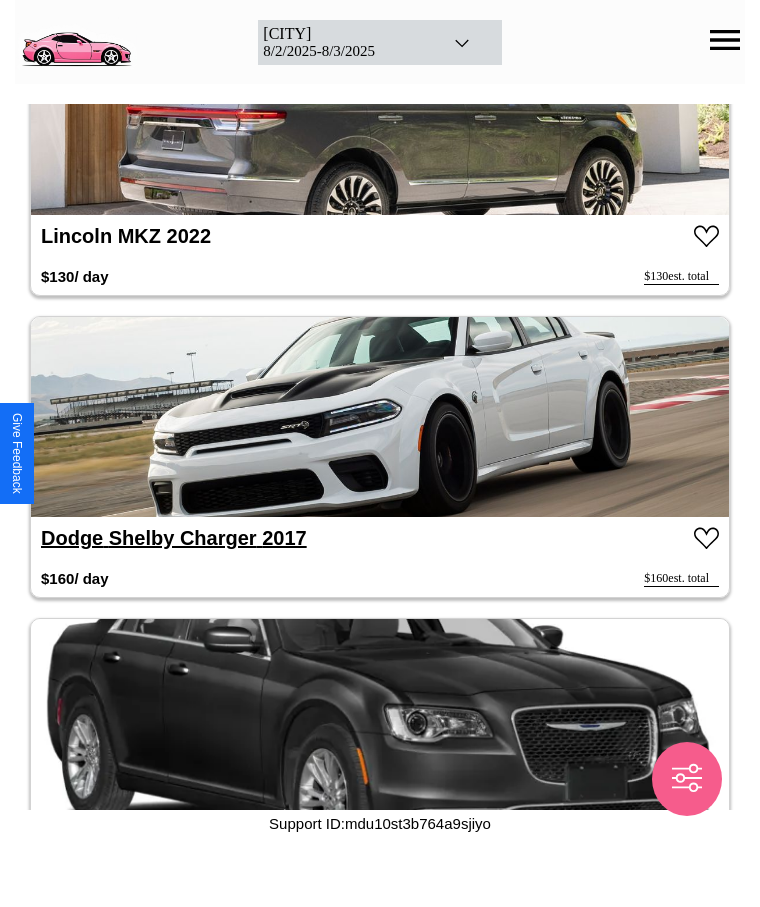 click on "Dodge   Shelby Charger   2017" at bounding box center [174, 538] 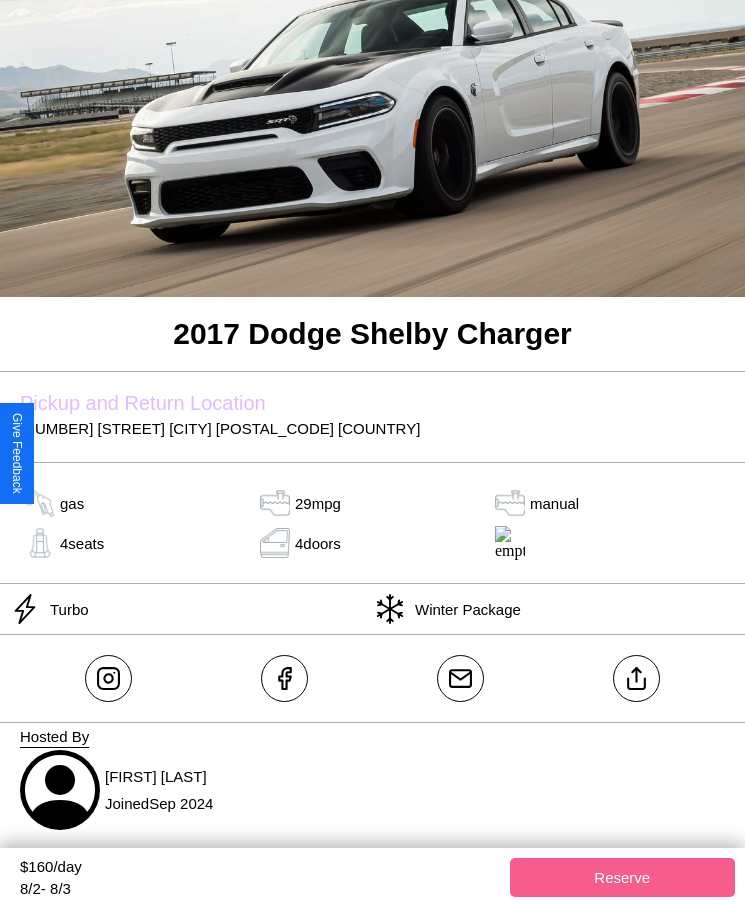 scroll, scrollTop: 159, scrollLeft: 0, axis: vertical 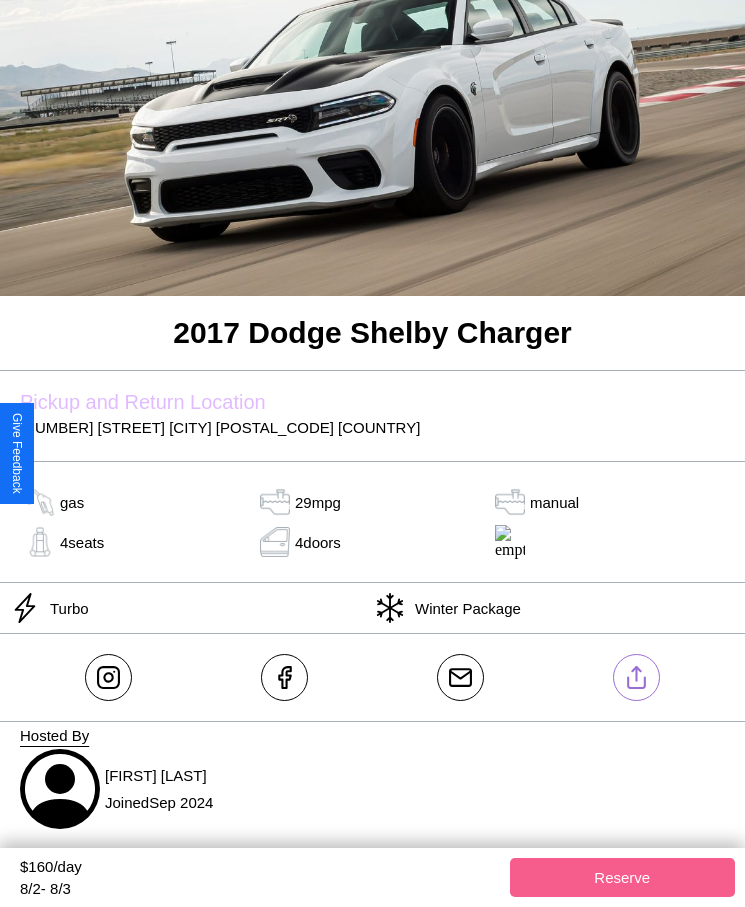 click 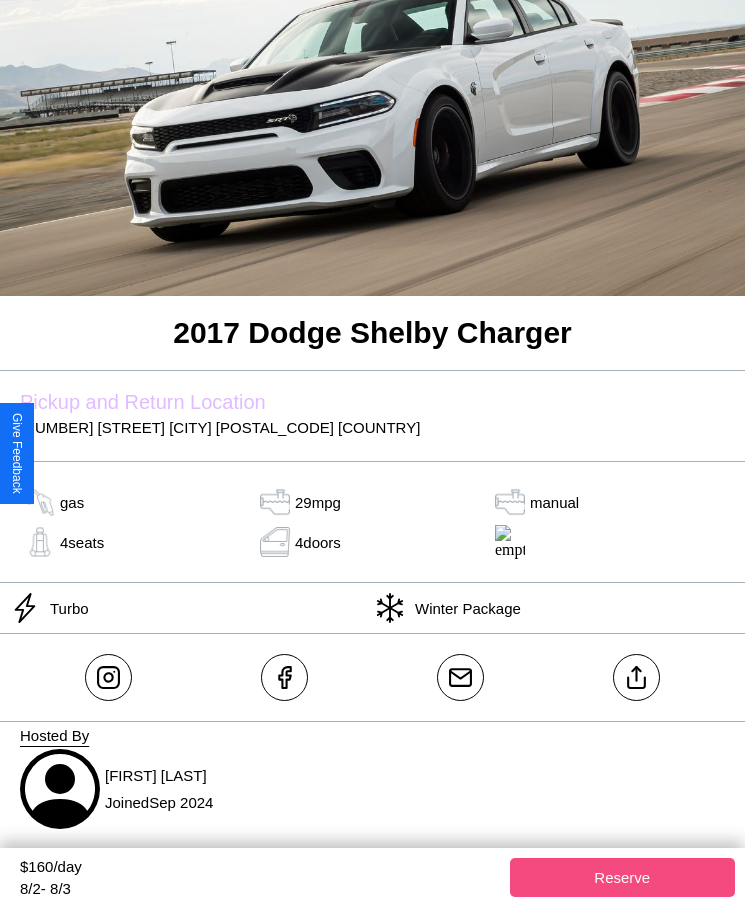 click on "Reserve" at bounding box center (623, 877) 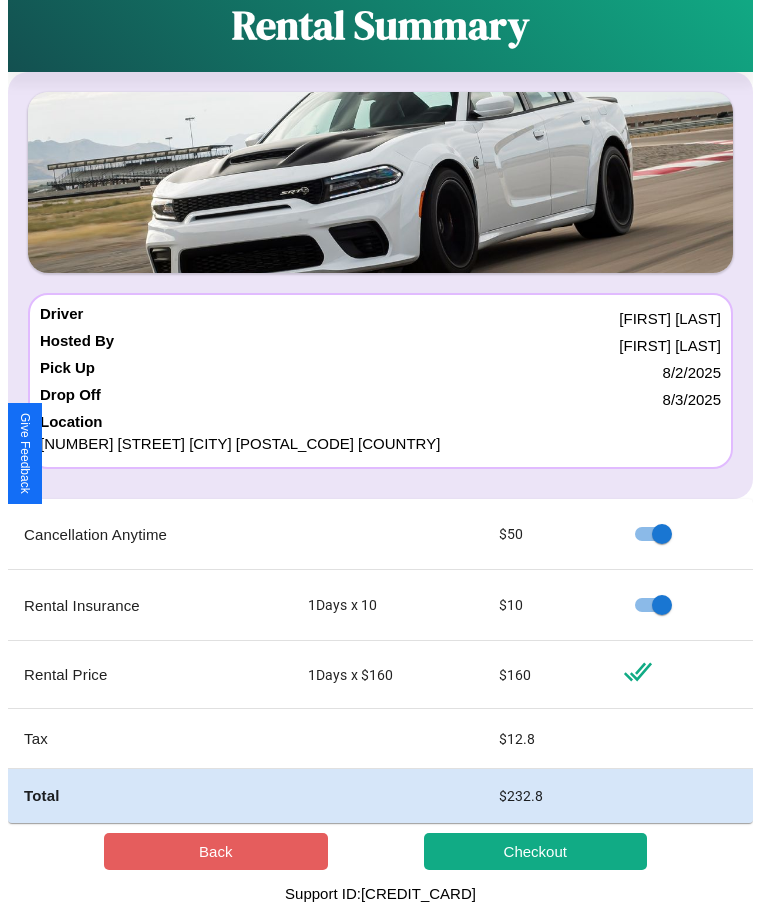 scroll, scrollTop: 0, scrollLeft: 0, axis: both 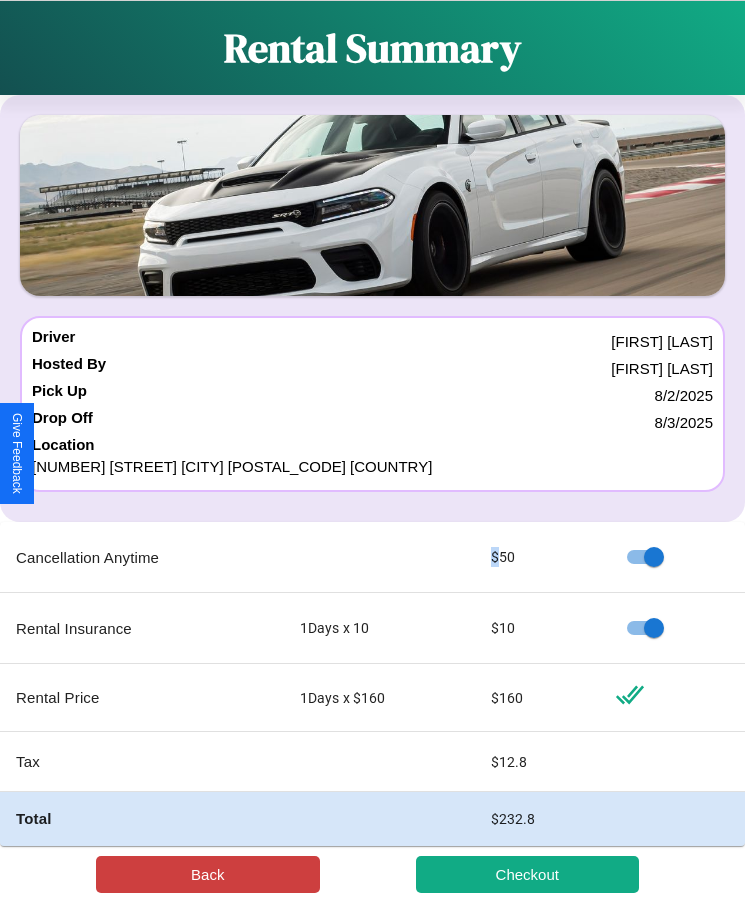 click on "Back" at bounding box center (208, 874) 